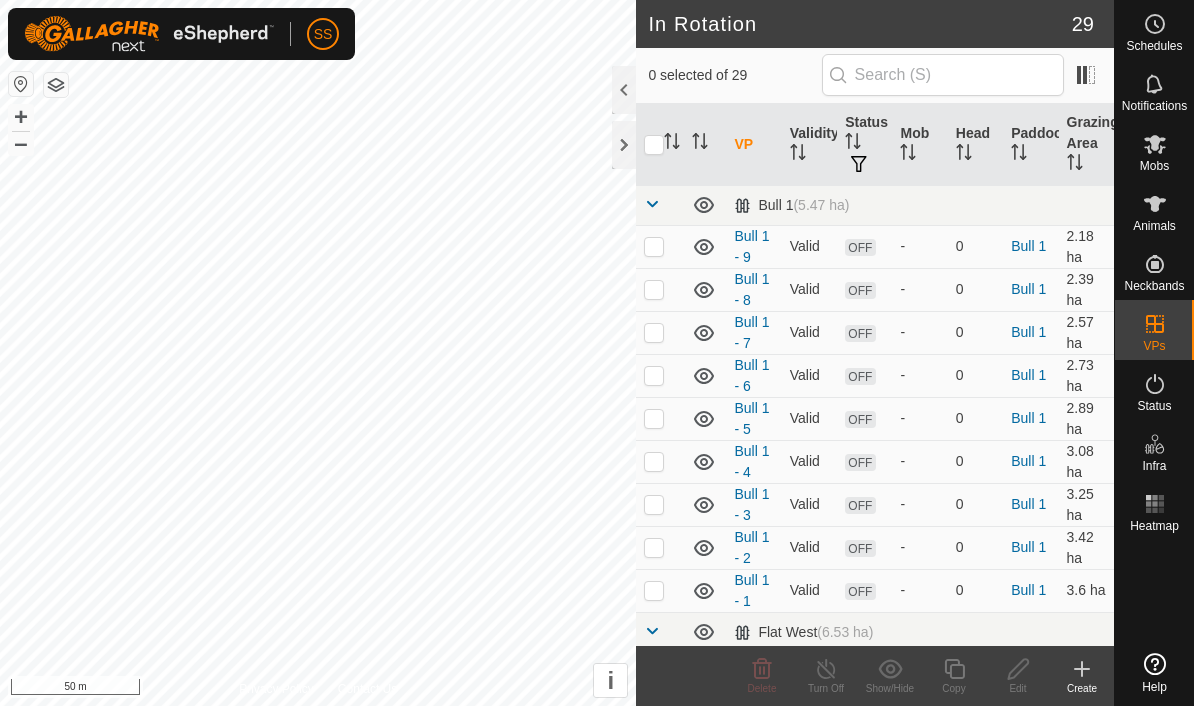 scroll, scrollTop: 0, scrollLeft: 0, axis: both 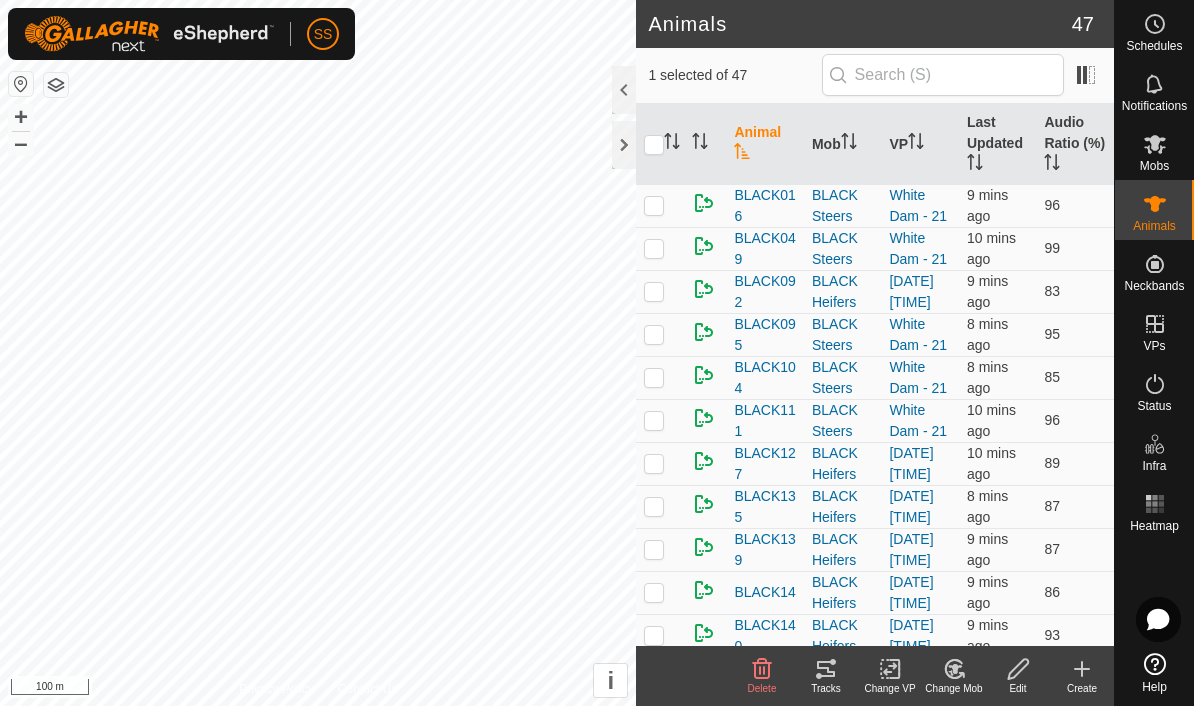 checkbox on "true" 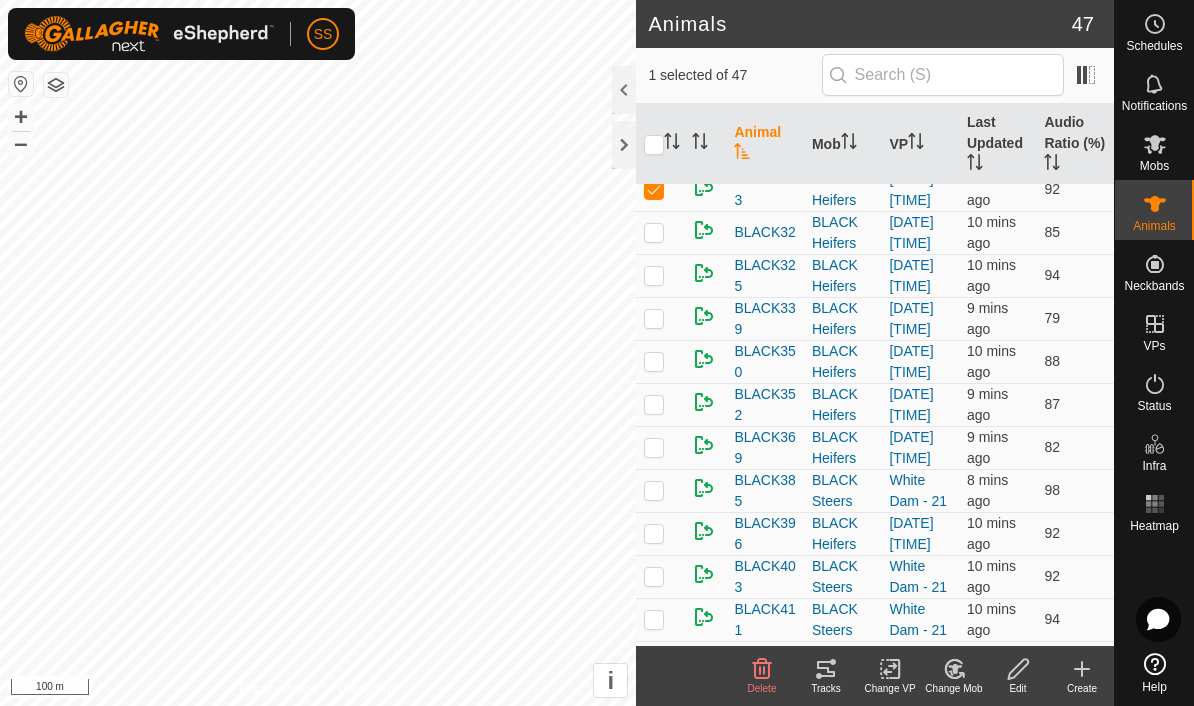 scroll, scrollTop: 1175, scrollLeft: 0, axis: vertical 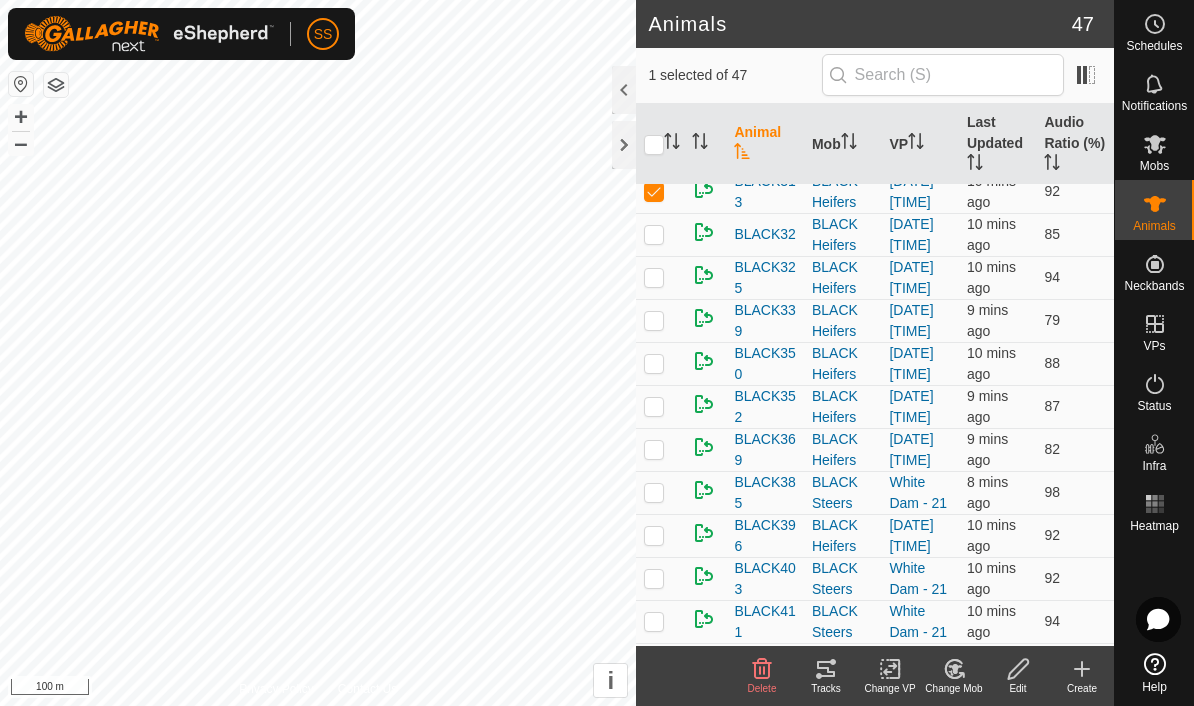 click on "BLACK313" at bounding box center (765, 192) 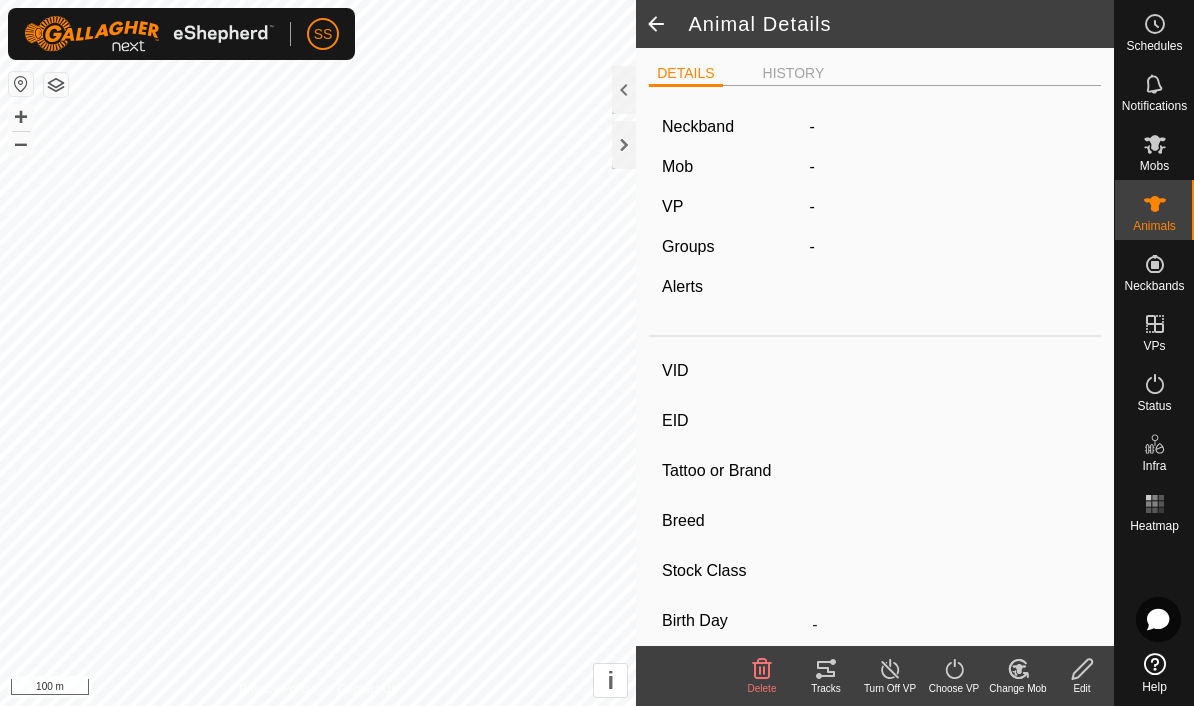 type on "BLACK313" 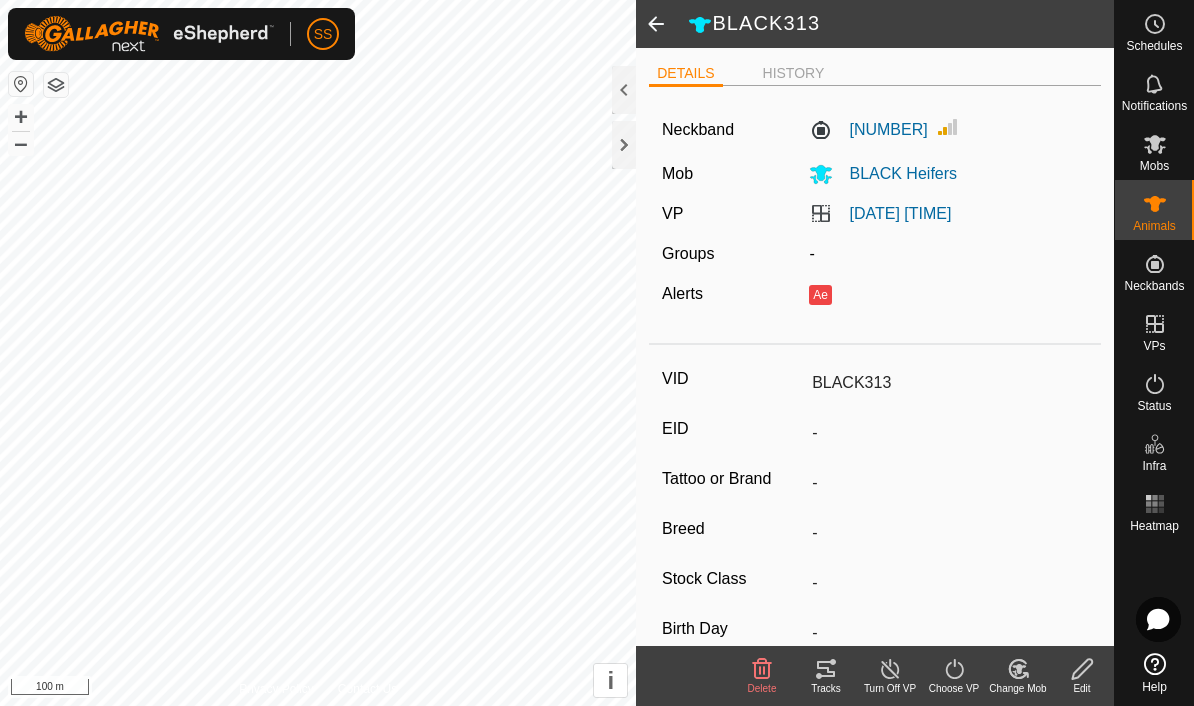 click on "Ae" 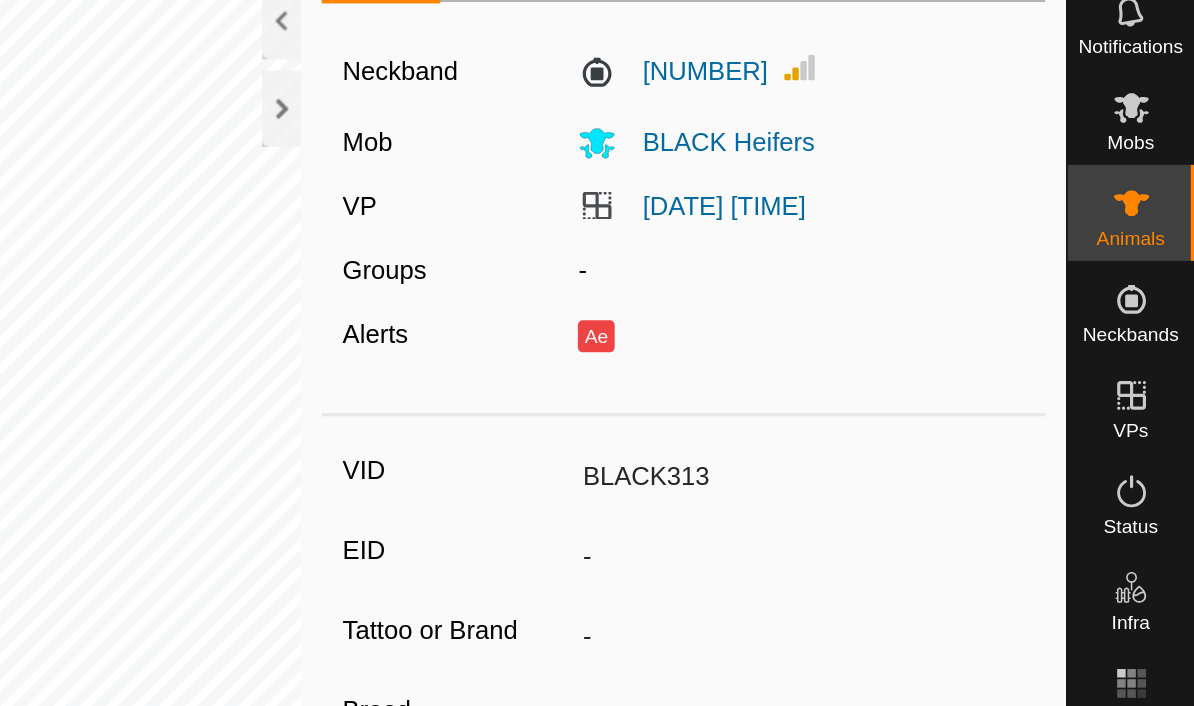 scroll, scrollTop: 9, scrollLeft: 0, axis: vertical 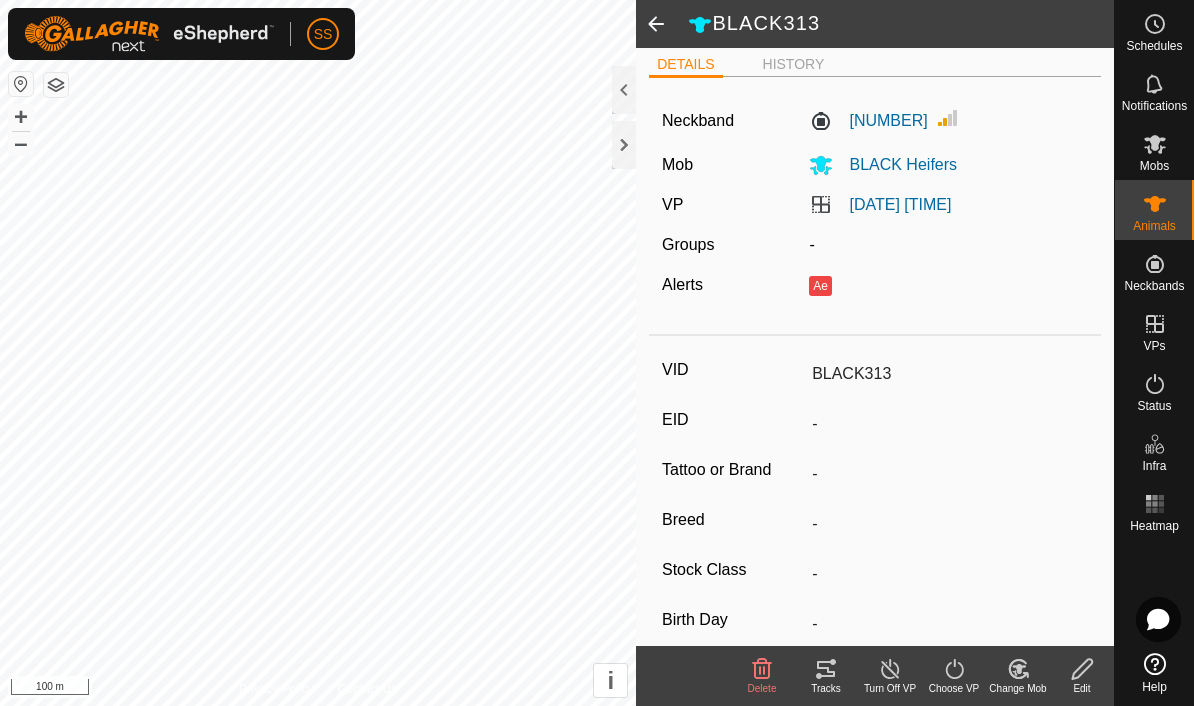 click on "HISTORY" 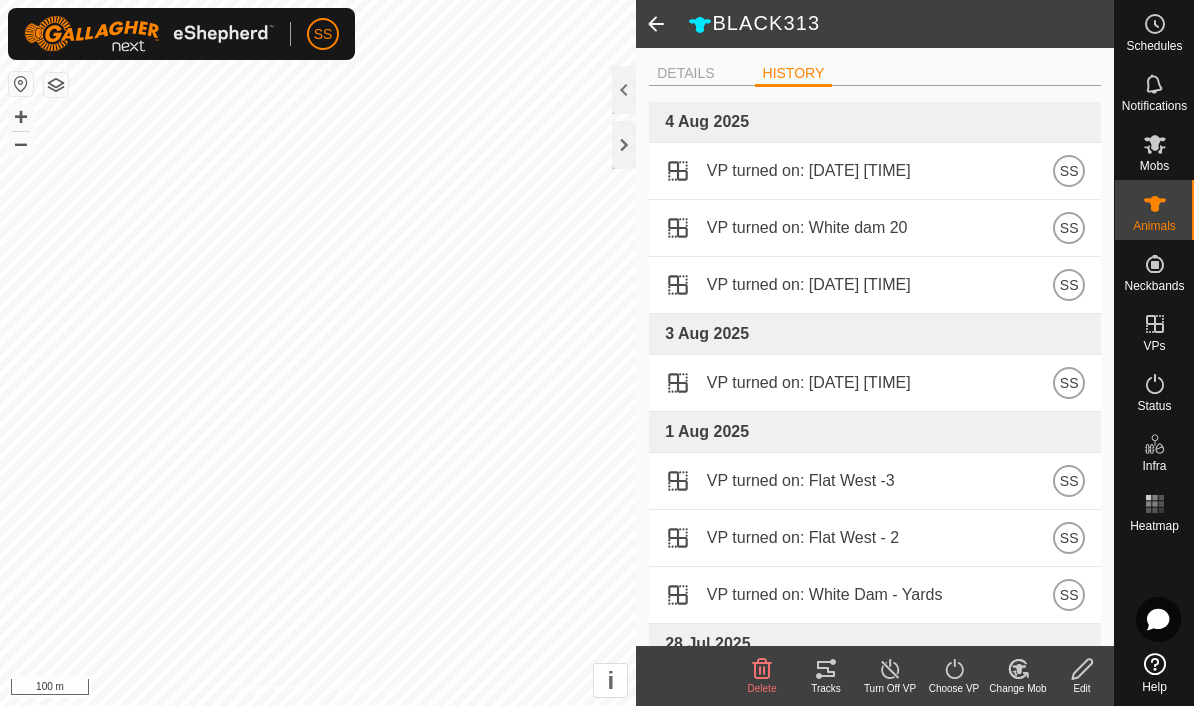 scroll, scrollTop: 0, scrollLeft: 0, axis: both 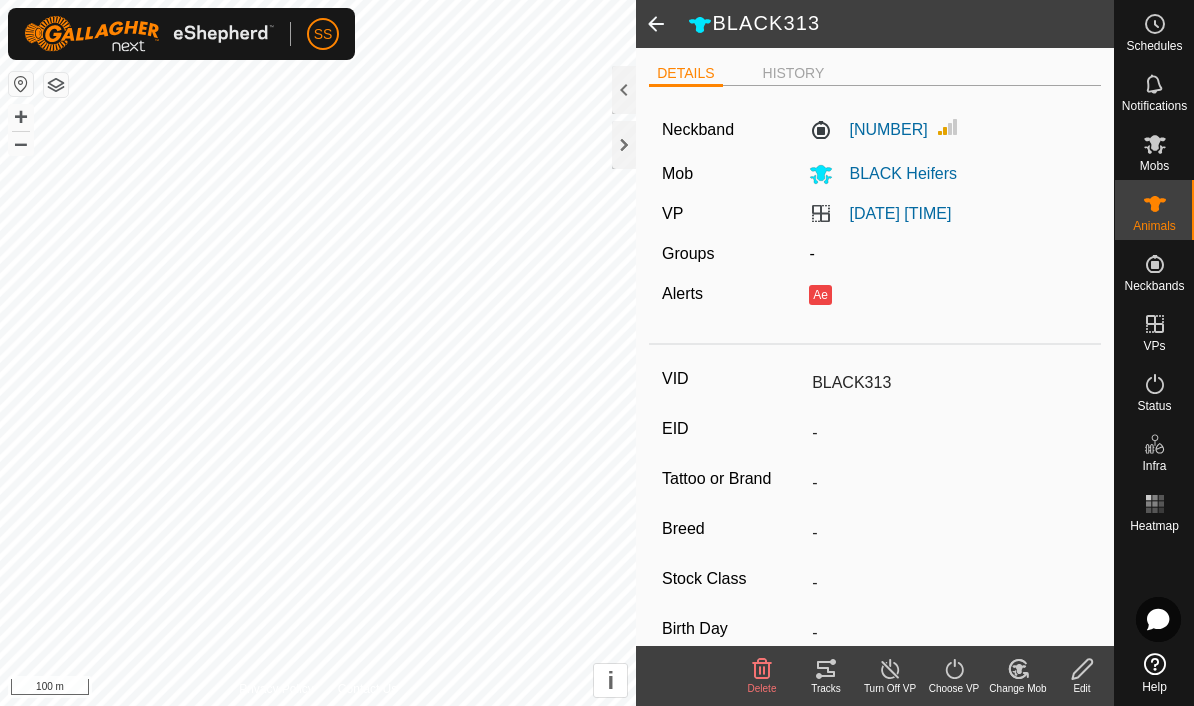click on "Ae" 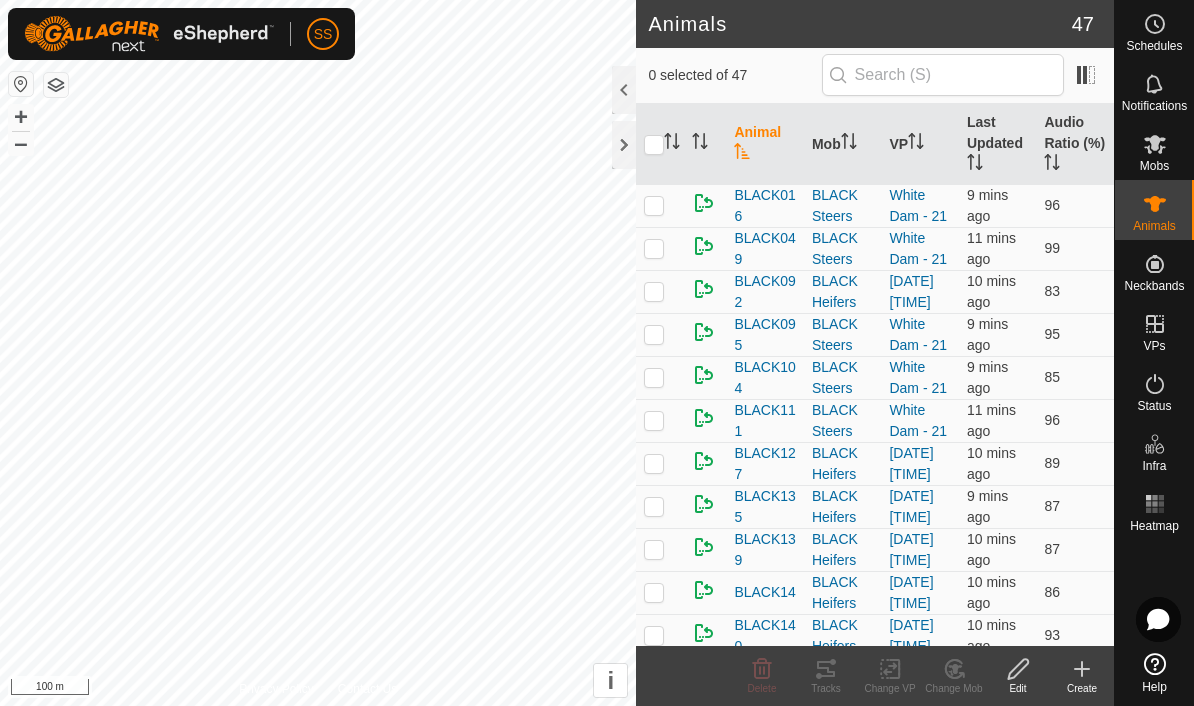 click at bounding box center (704, 332) 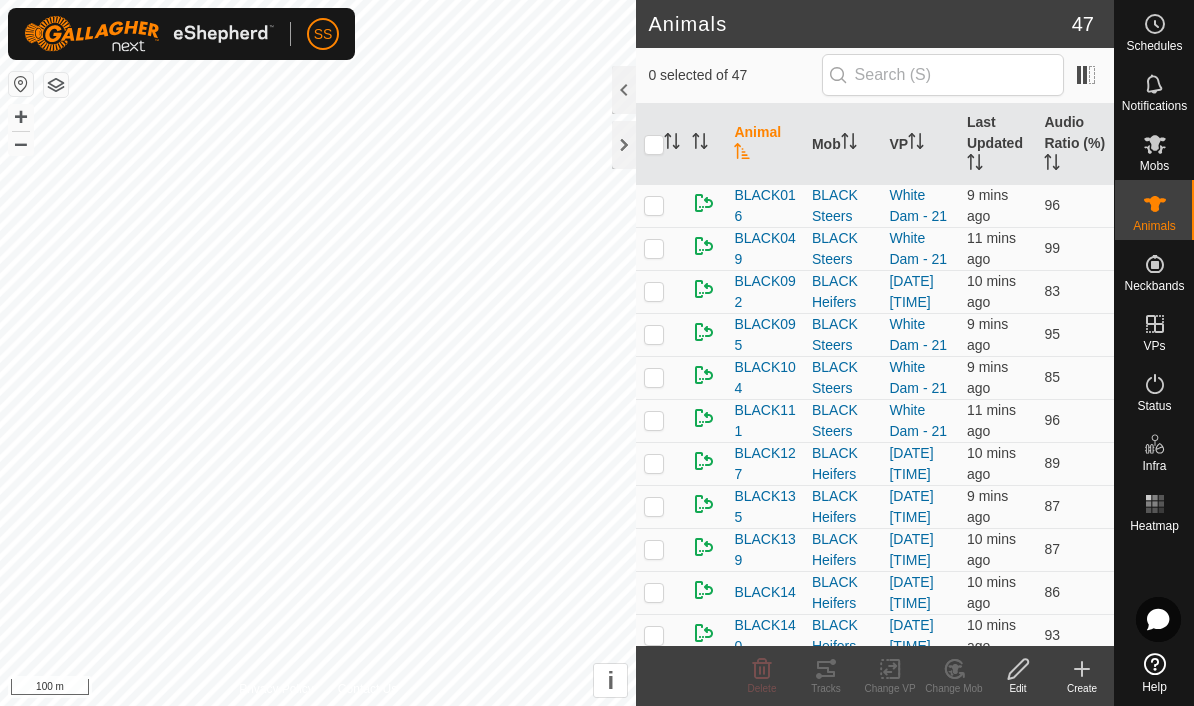 click at bounding box center (704, 332) 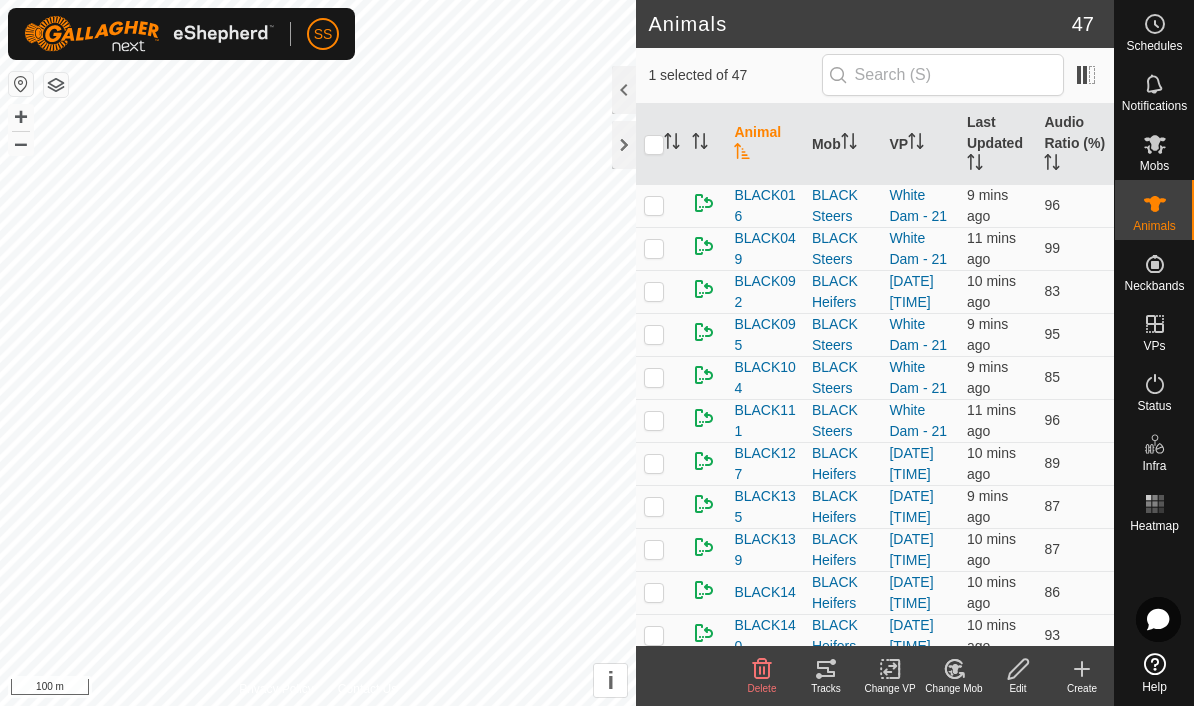 checkbox on "true" 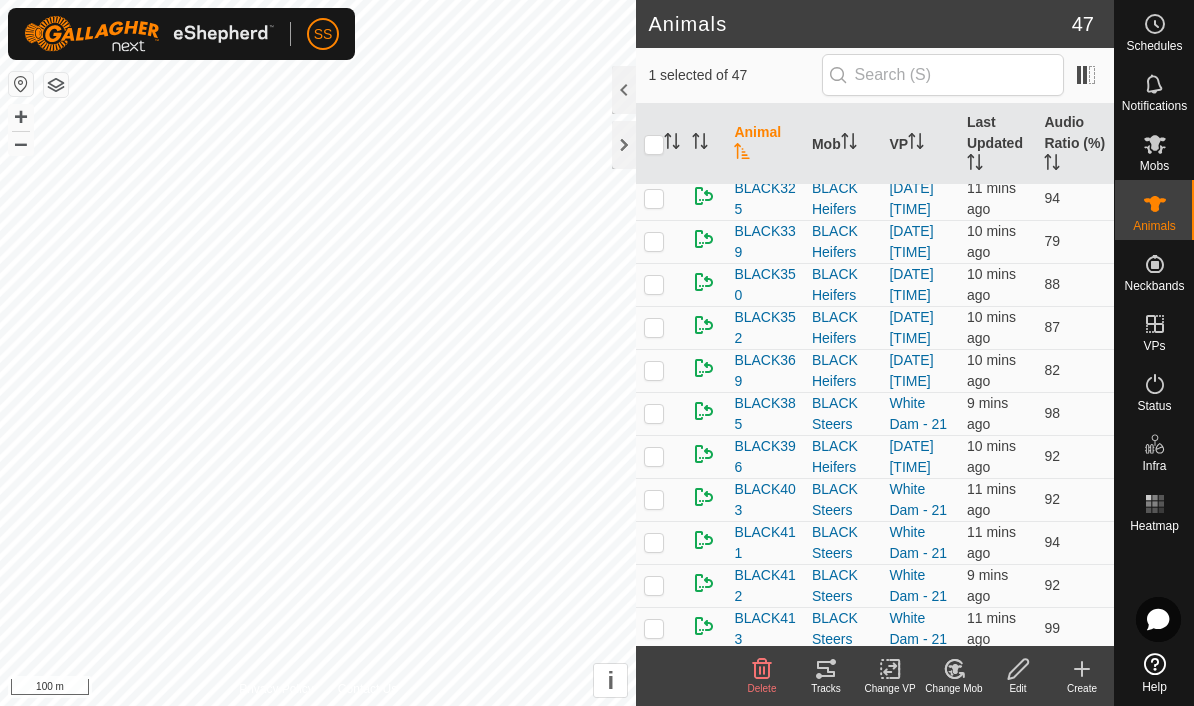 scroll, scrollTop: 1288, scrollLeft: 0, axis: vertical 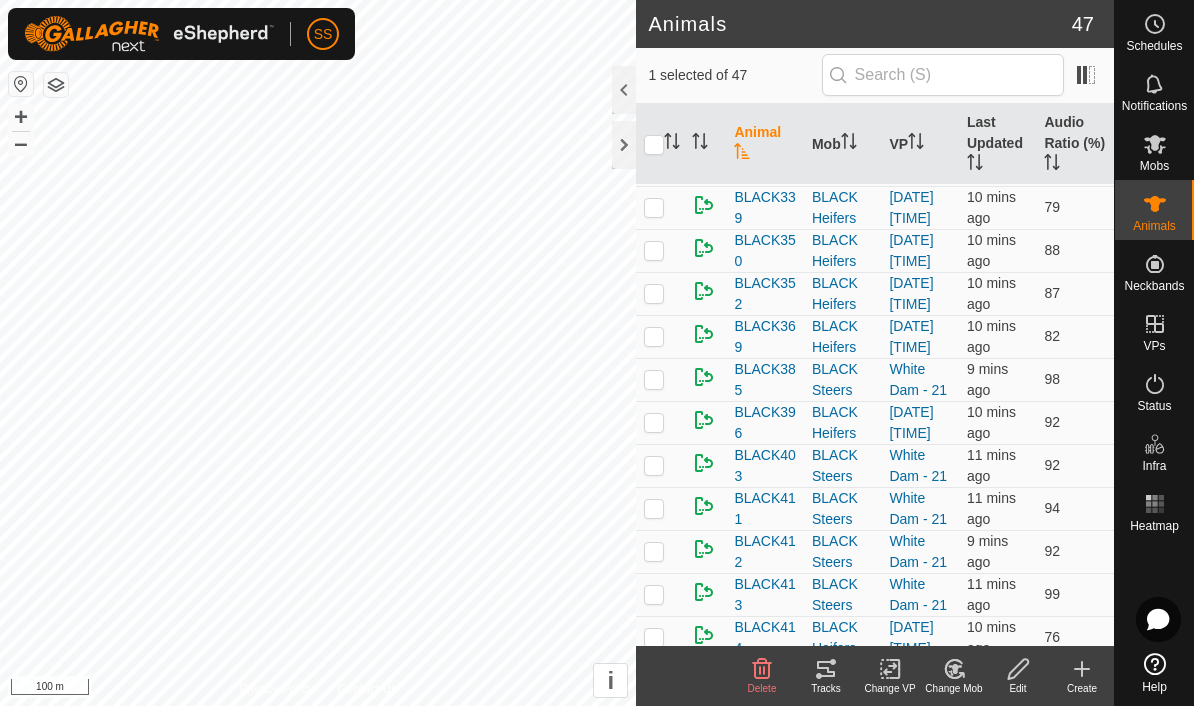 click on "BLACK313" at bounding box center (765, 79) 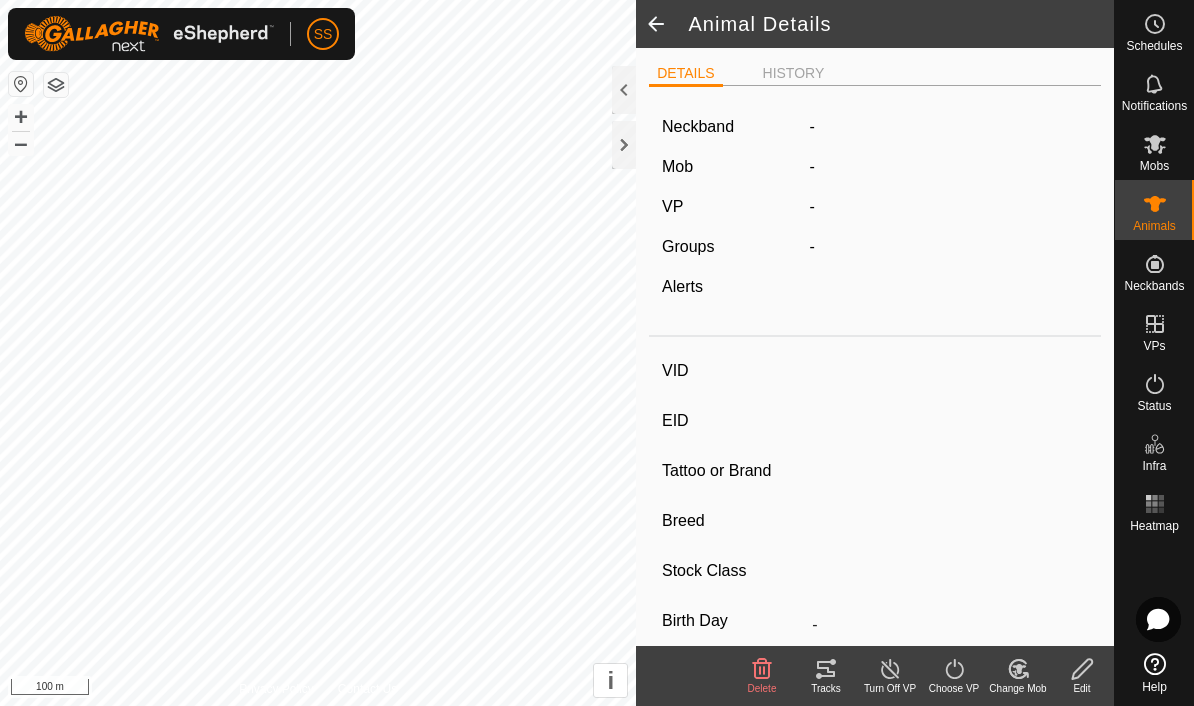 type on "BLACK313" 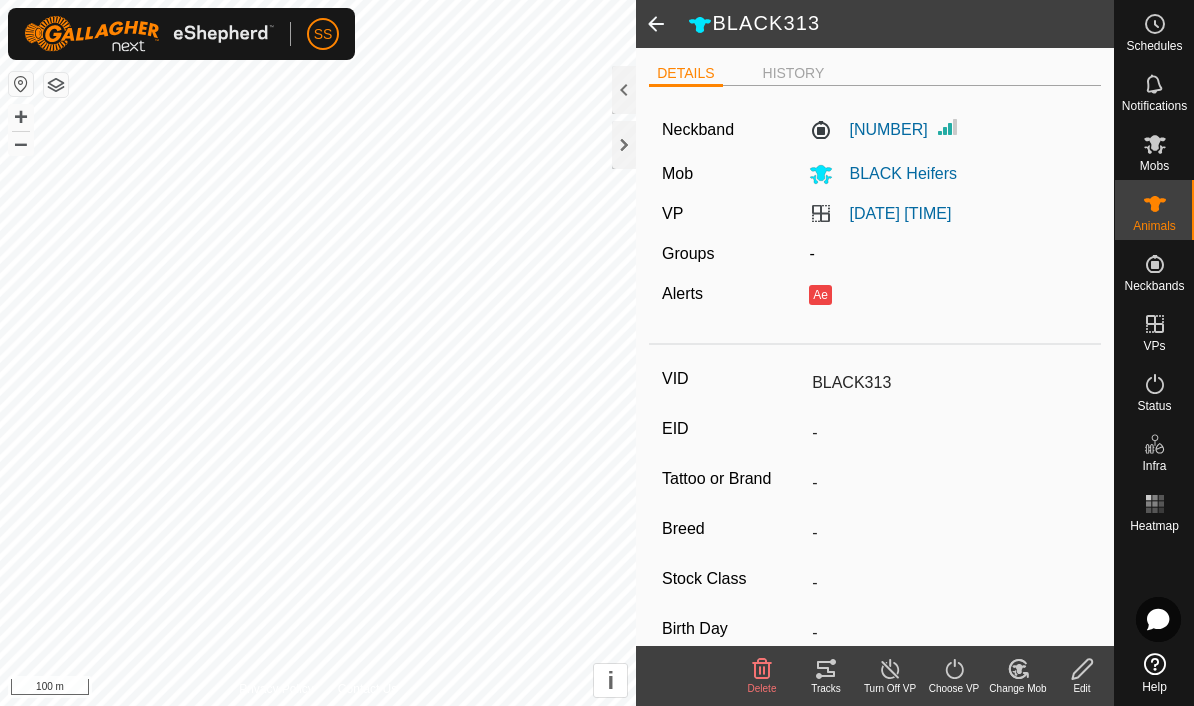click on "Neckband [NUMBER] Mob BLACK Heifers VP [DATE] [TIME] Groups  -  Alerts  Ae" 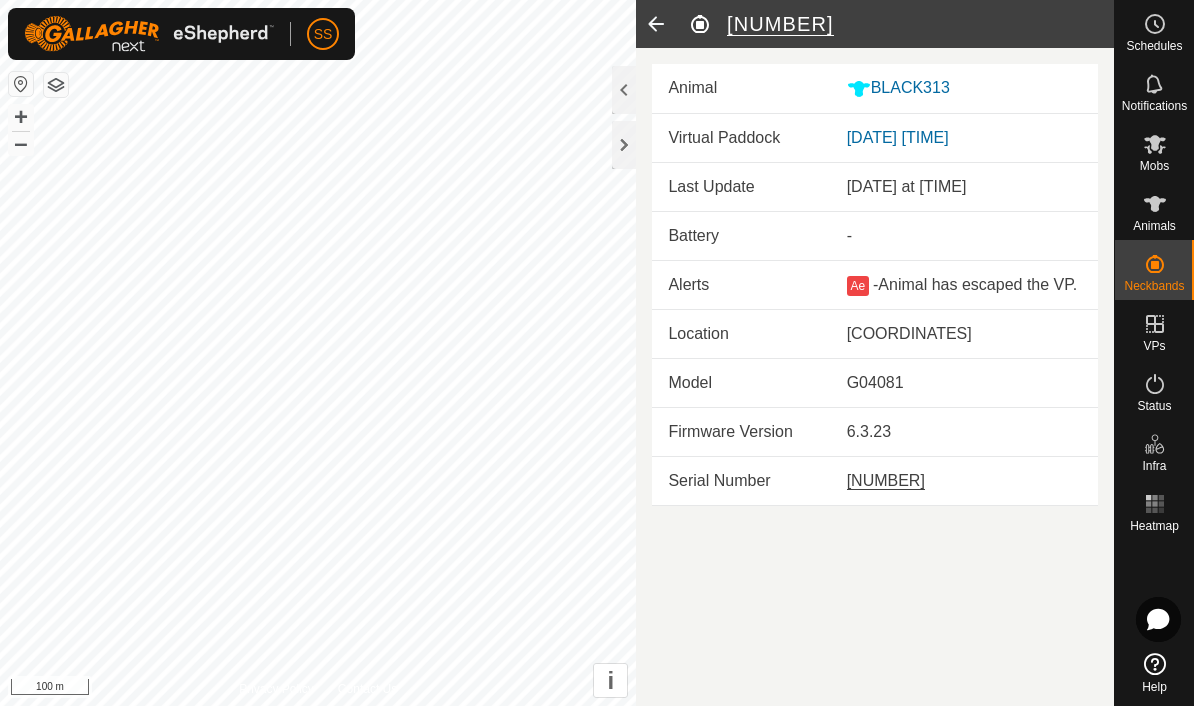 click on "Ae" at bounding box center (858, 286) 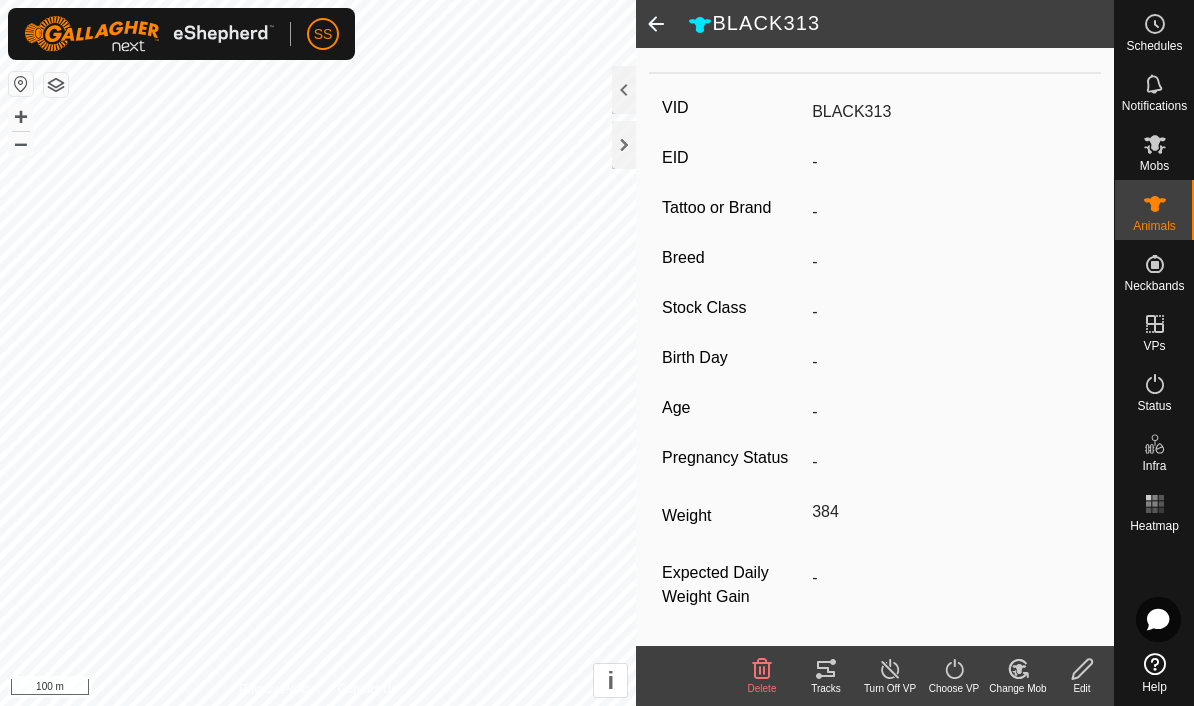 scroll, scrollTop: 255, scrollLeft: 0, axis: vertical 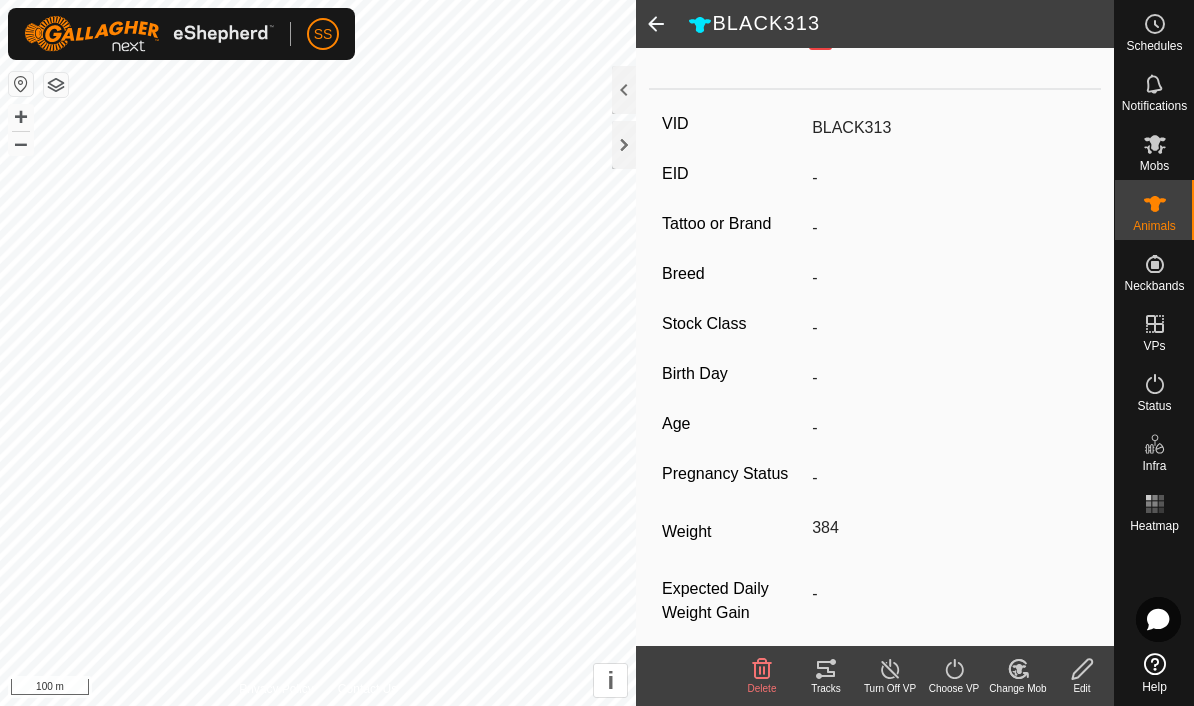 click 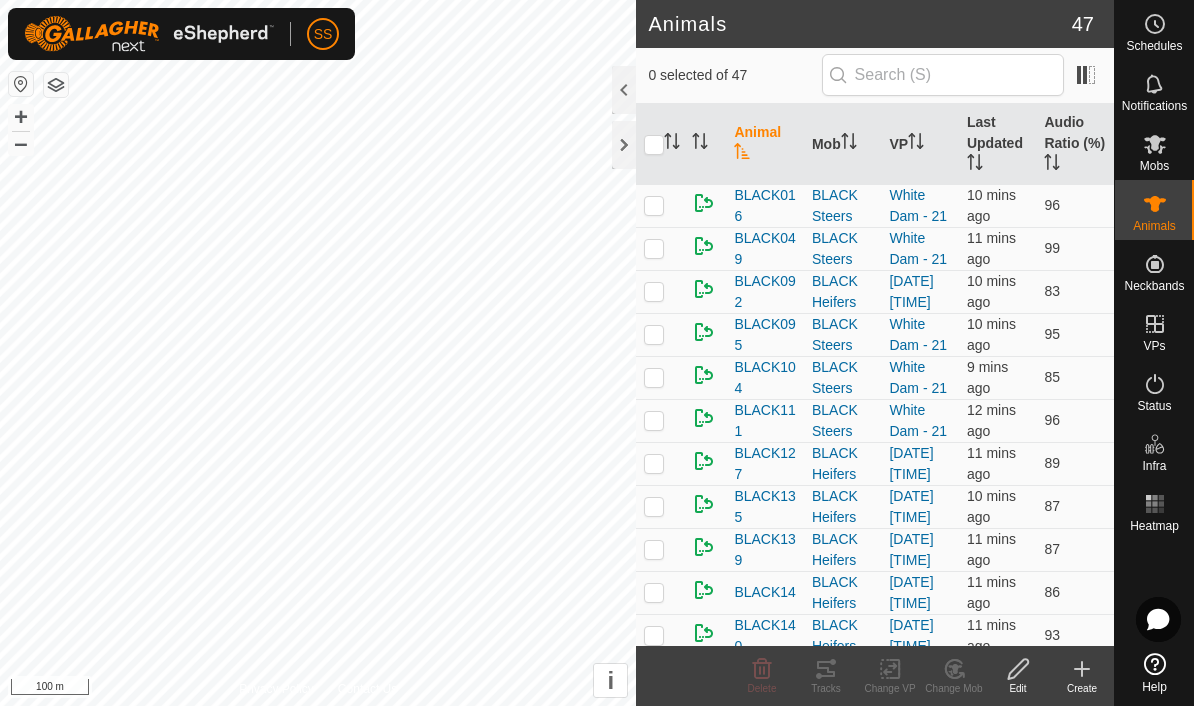 click at bounding box center [654, 145] 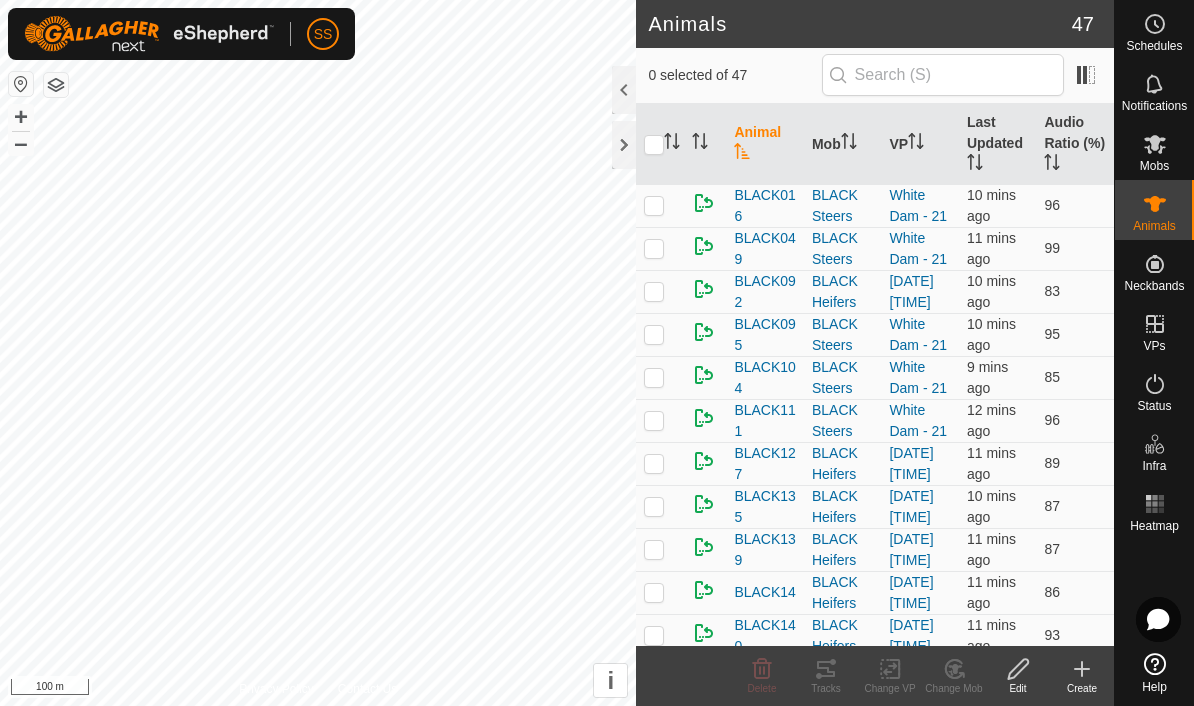 checkbox on "true" 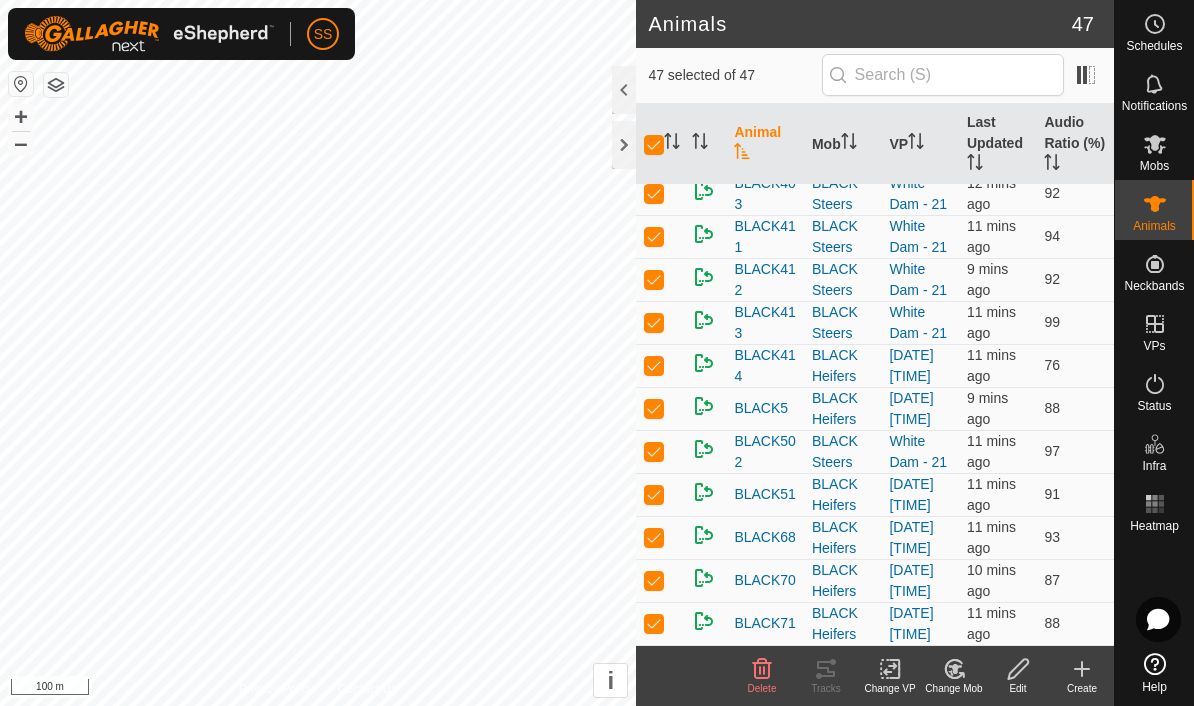 click 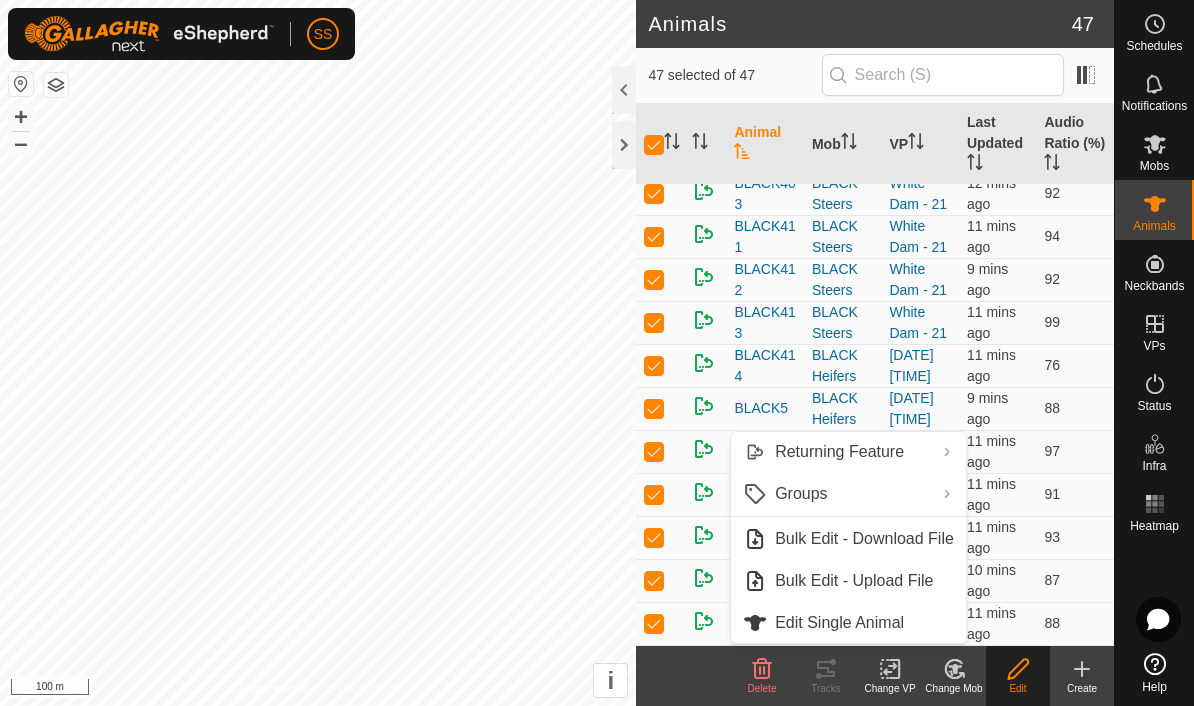 scroll, scrollTop: 2148, scrollLeft: 0, axis: vertical 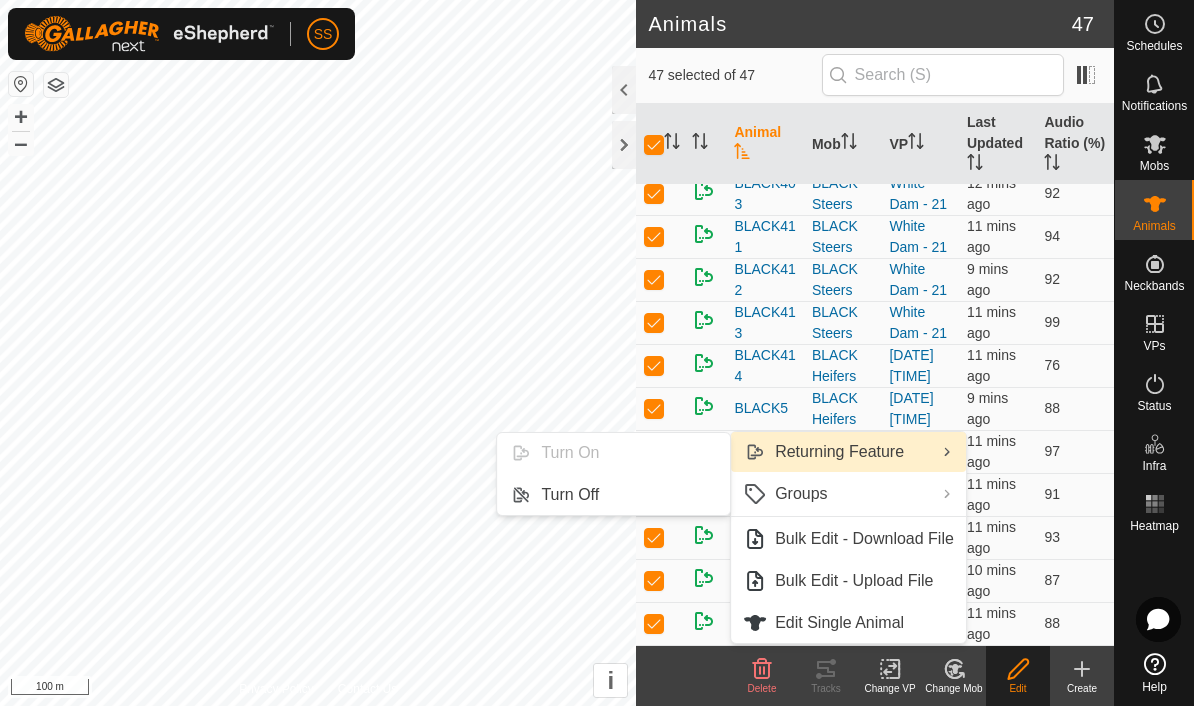 click on "Returning Feature" at bounding box center (848, 452) 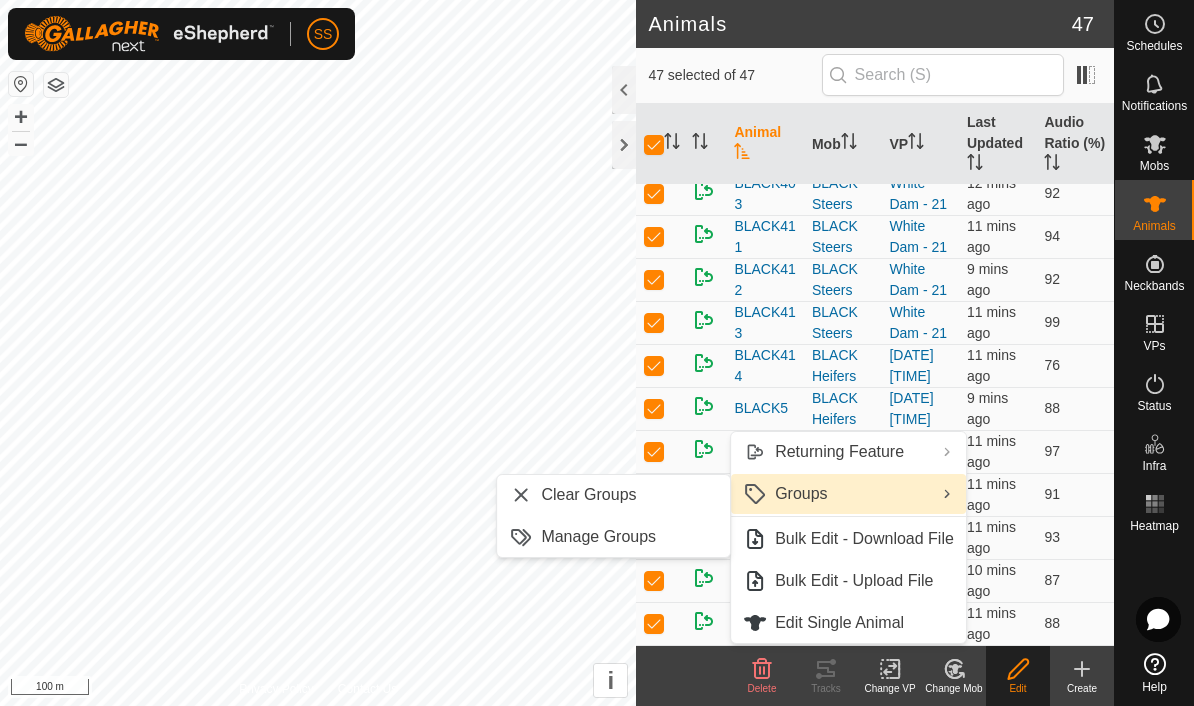 click on "Groups" at bounding box center [848, 494] 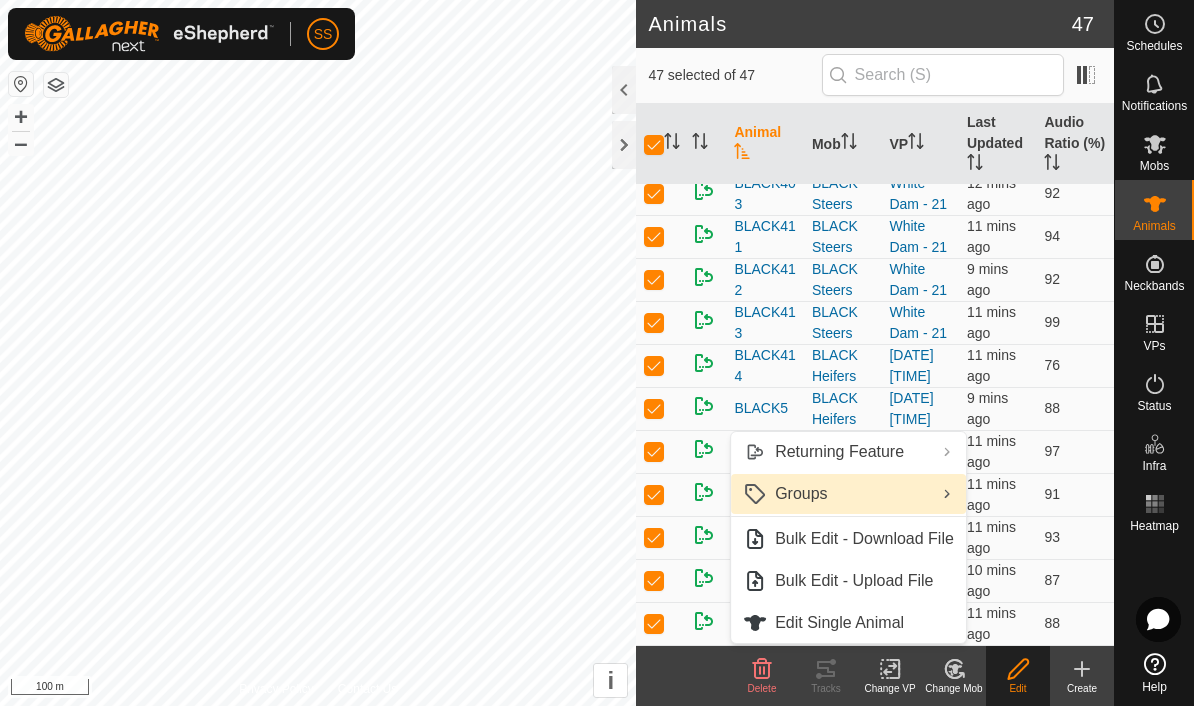 click on "Bulk Edit - Upload File" at bounding box center [854, 581] 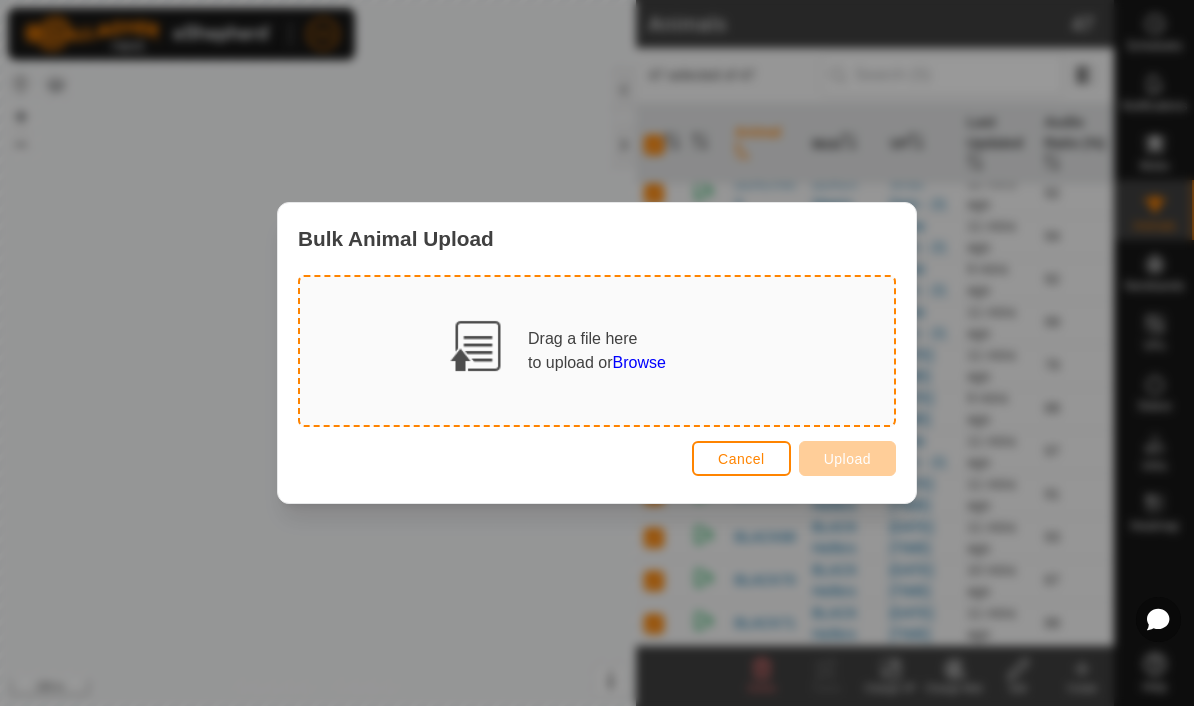 click on "Cancel" at bounding box center [741, 458] 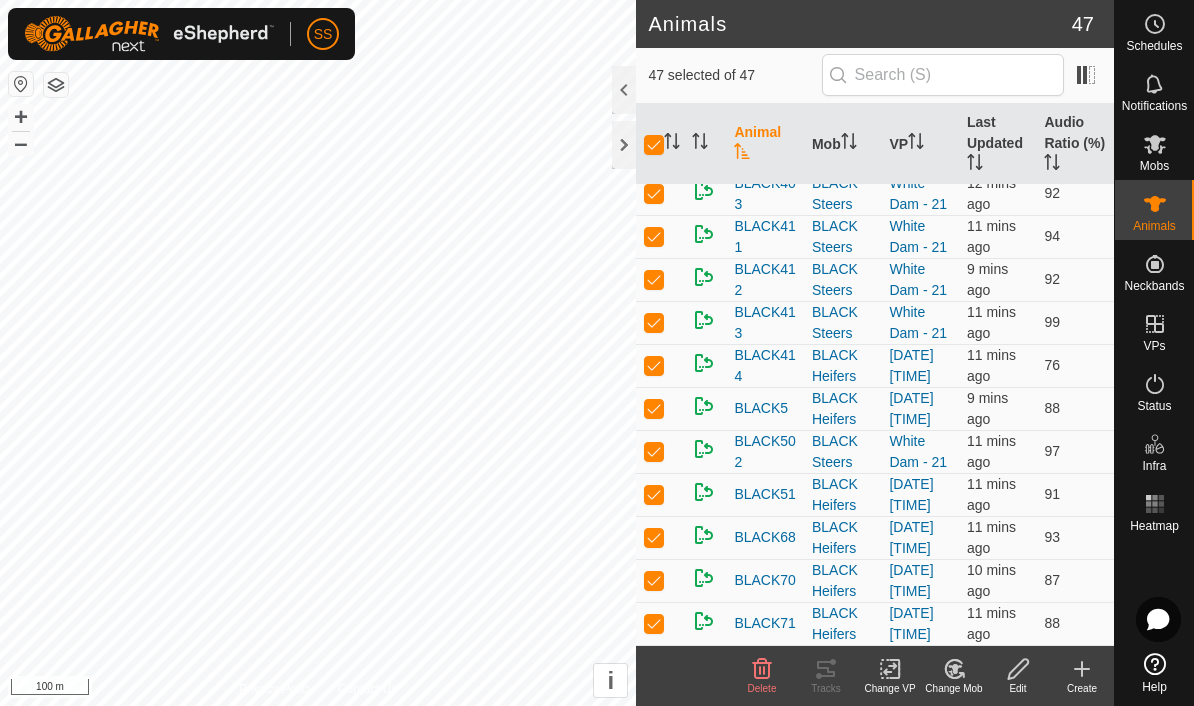 click on "Edit" 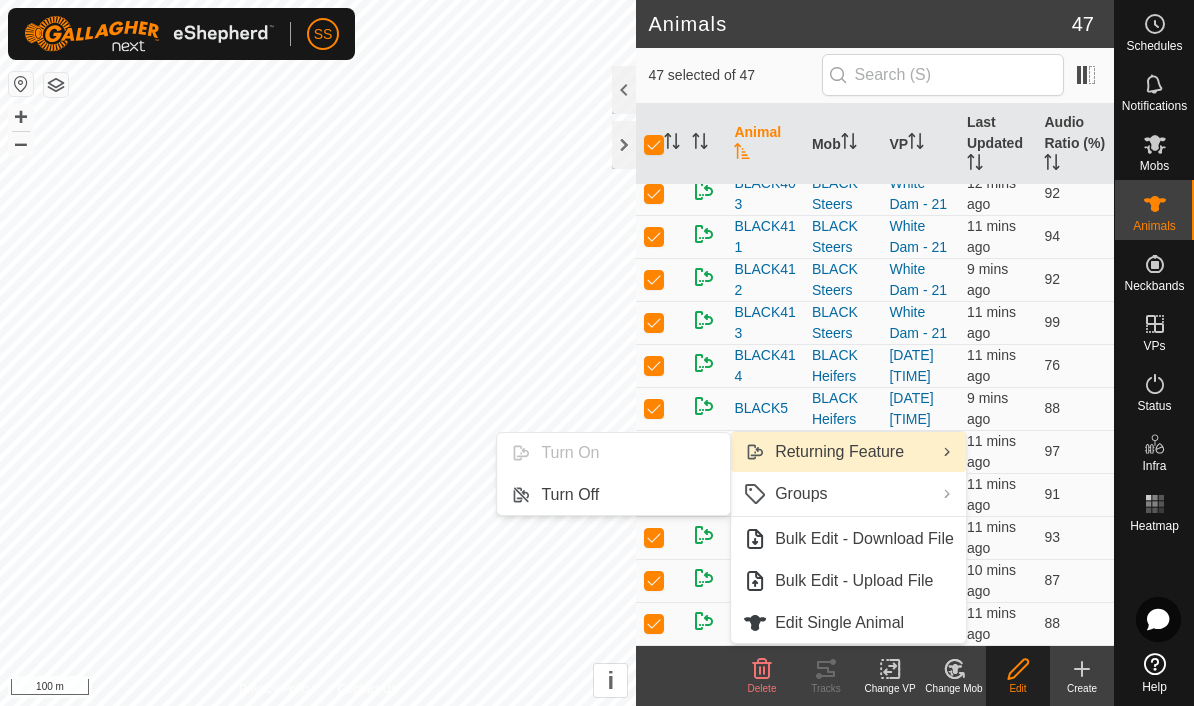 click on "Returning Feature" at bounding box center [848, 452] 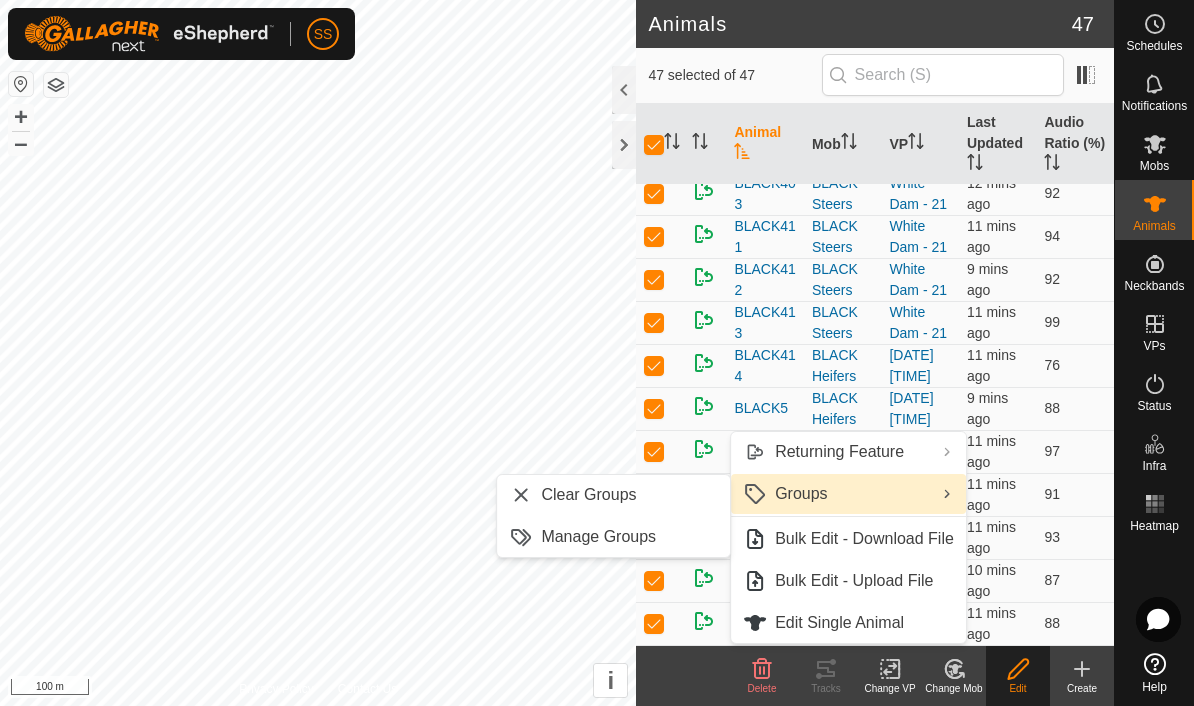 click on "Groups" at bounding box center [848, 494] 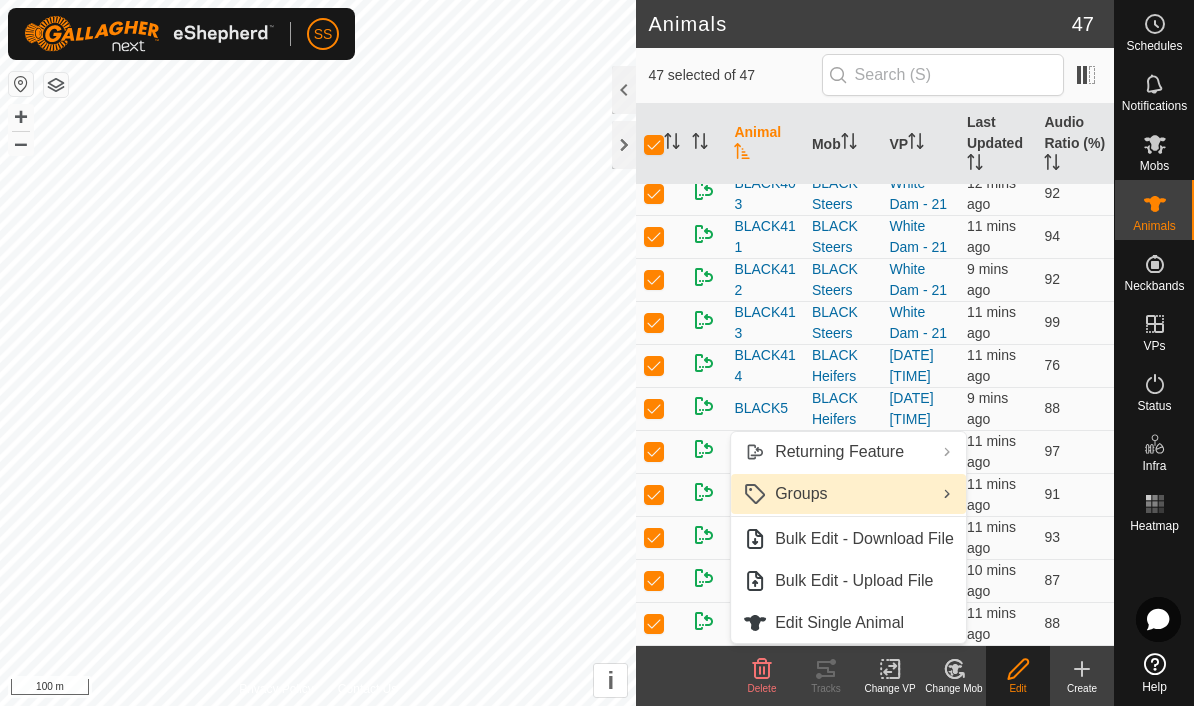 click on "Groups" at bounding box center [848, 494] 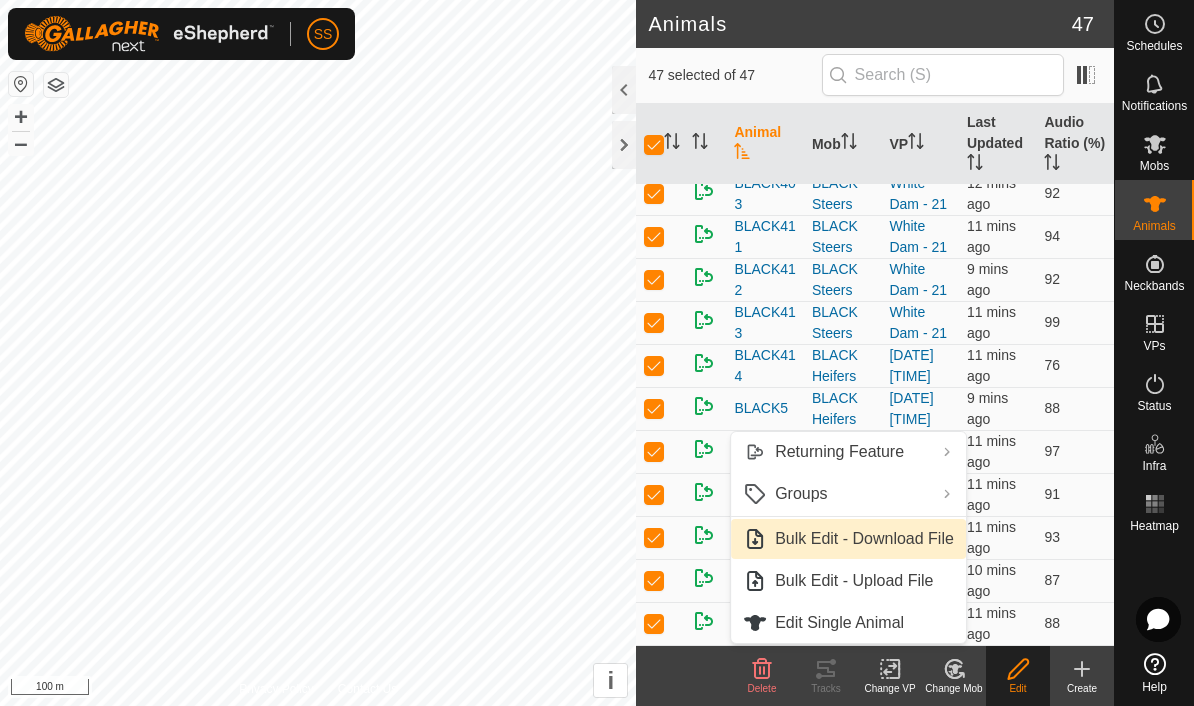click on "Bulk Edit - Download File" at bounding box center [864, 539] 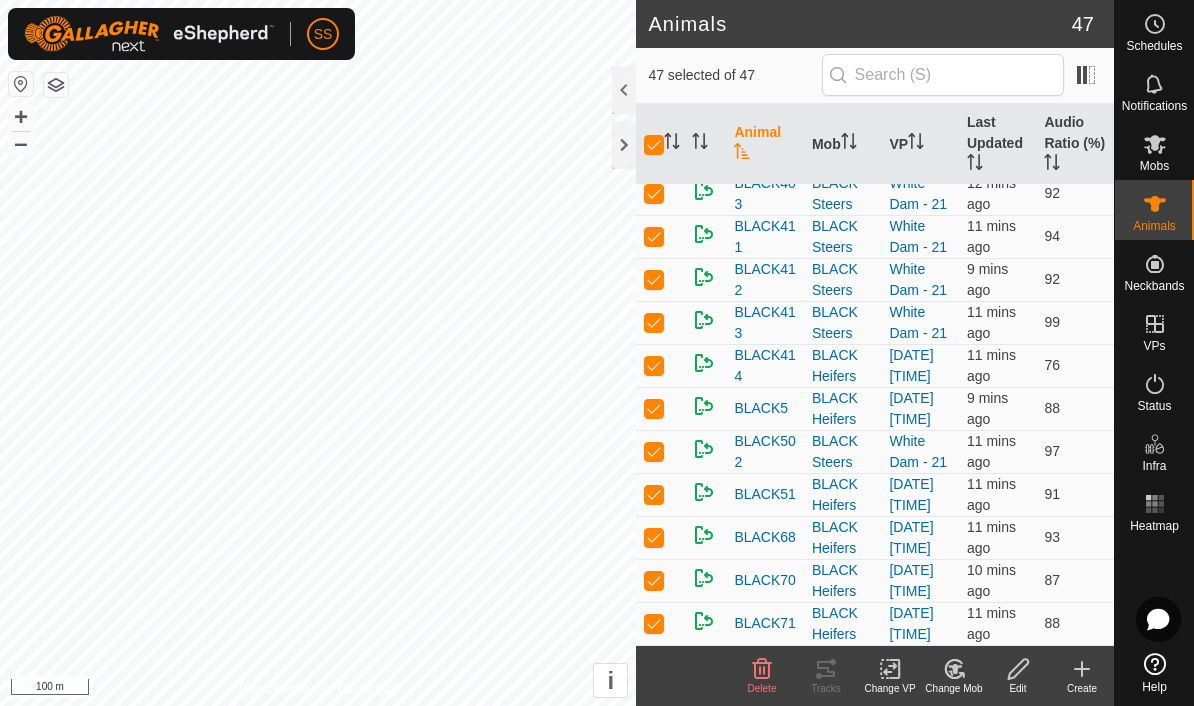 click on "Edit" 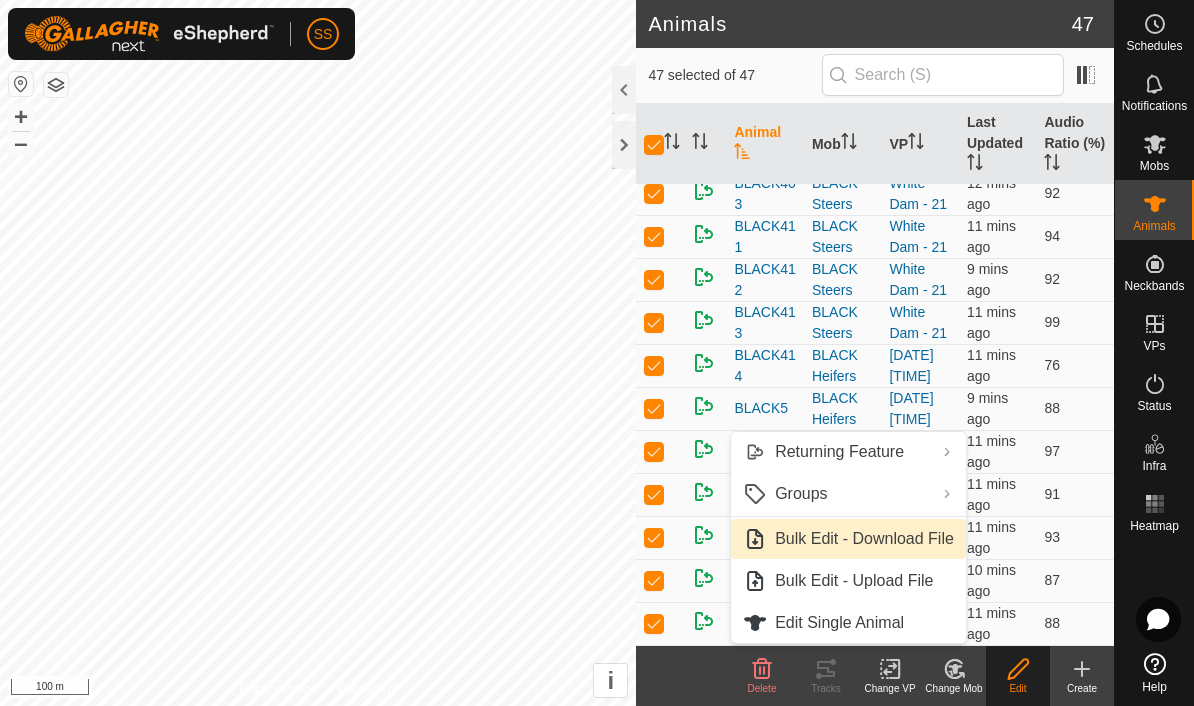 click on "Bulk Edit - Download File" at bounding box center [864, 539] 